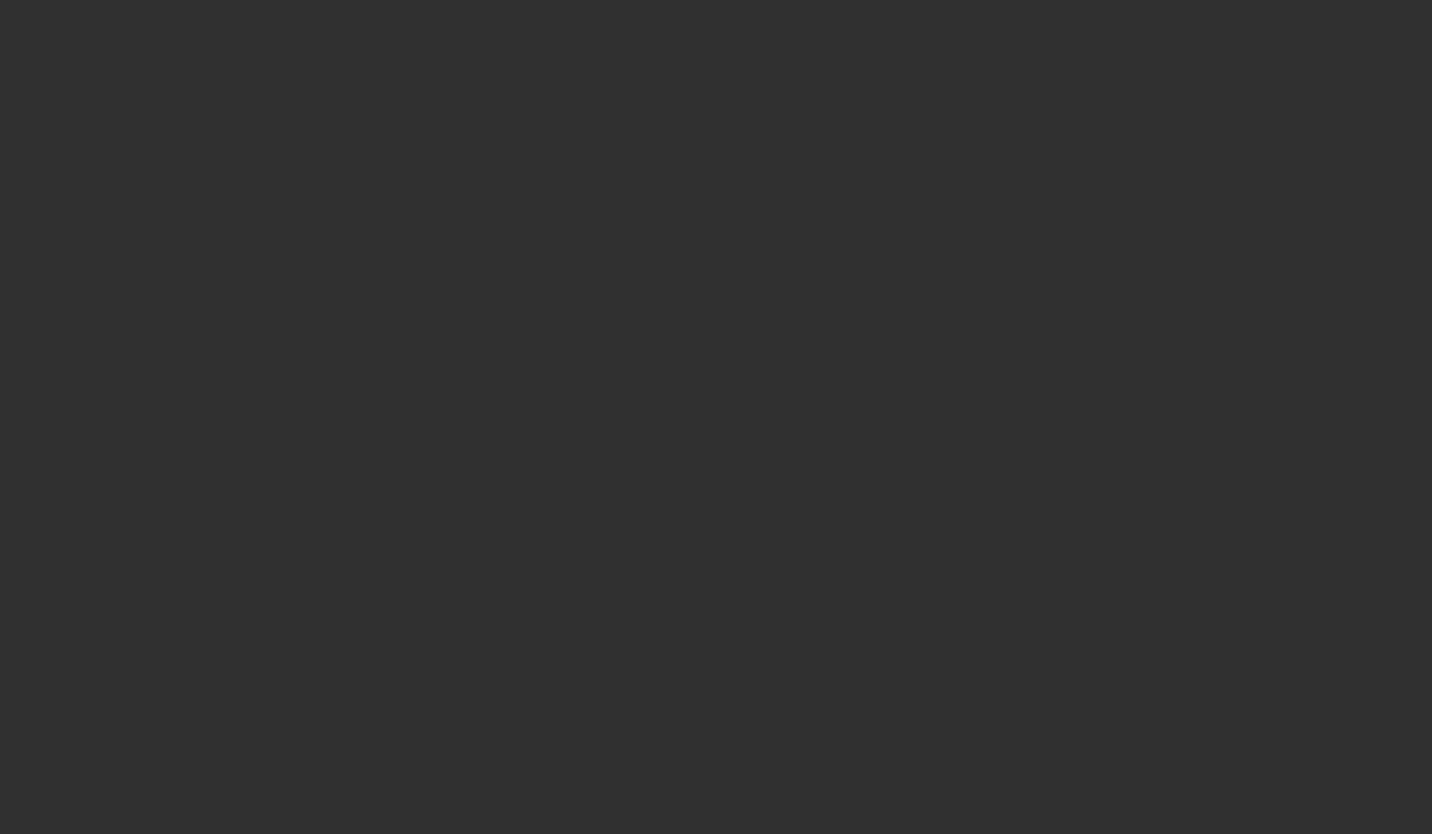scroll, scrollTop: 0, scrollLeft: 0, axis: both 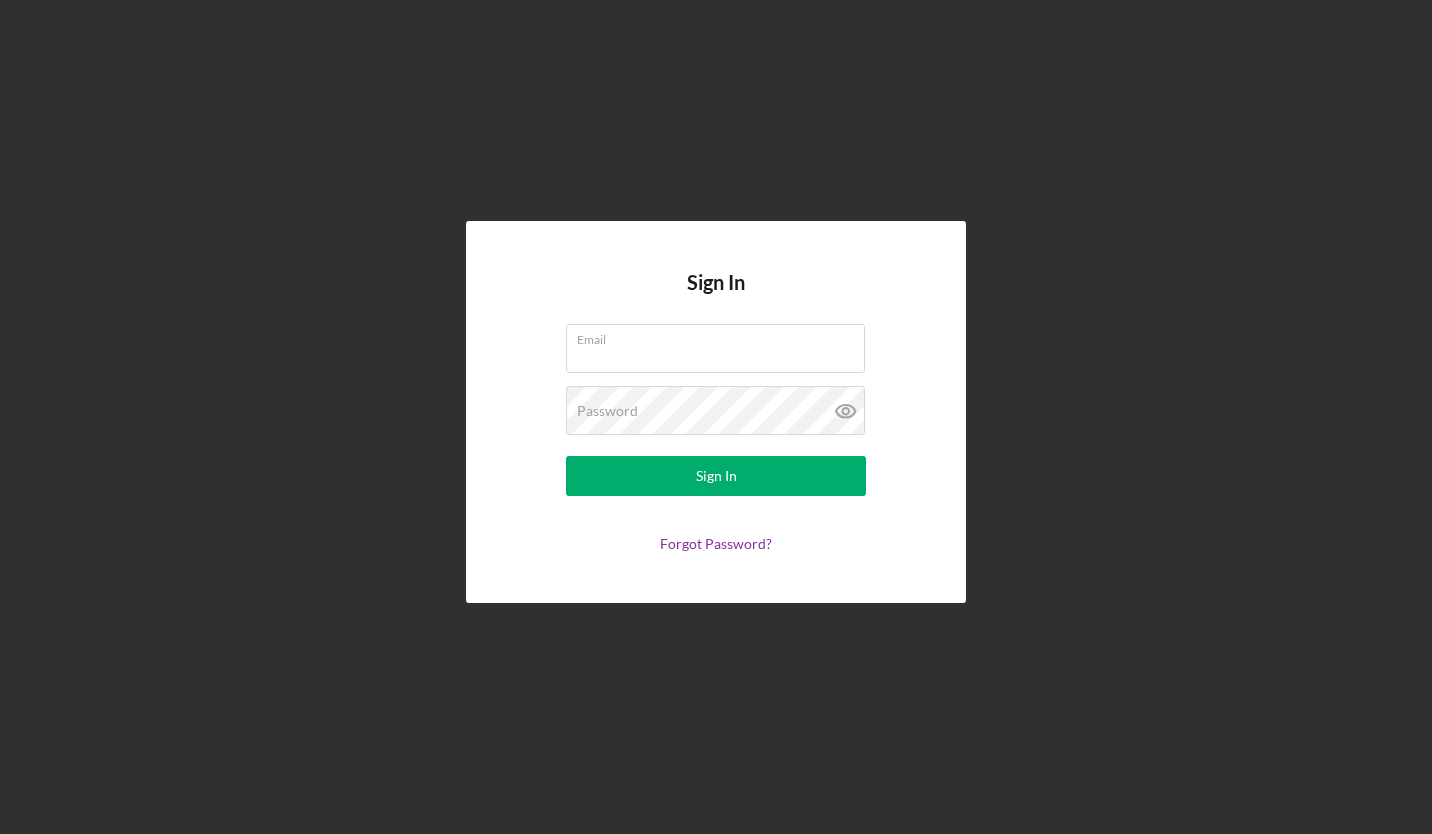 type on "[EMAIL]" 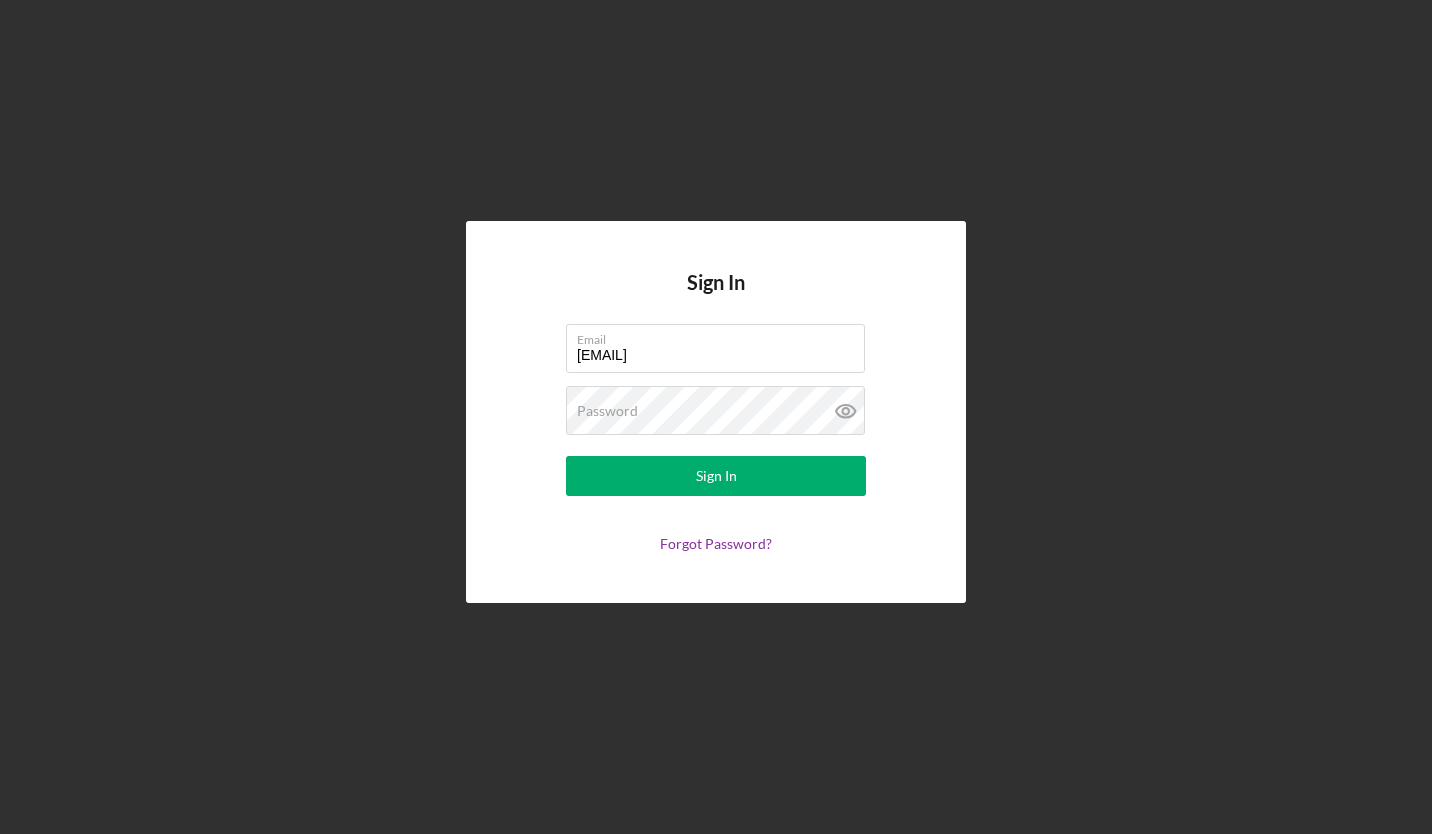 click on "Sign In" at bounding box center [716, 476] 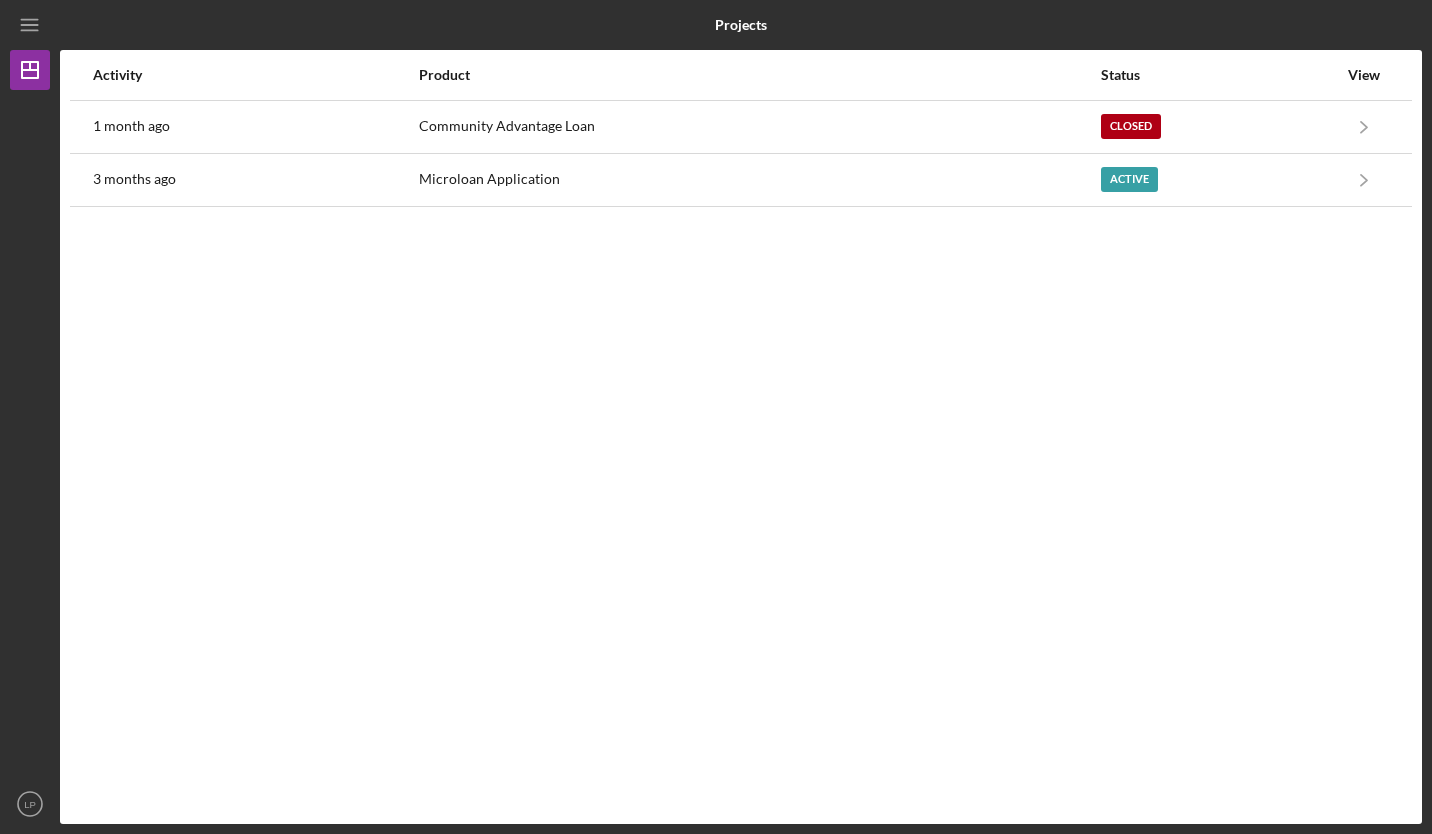 click on "Icon/Navigate" 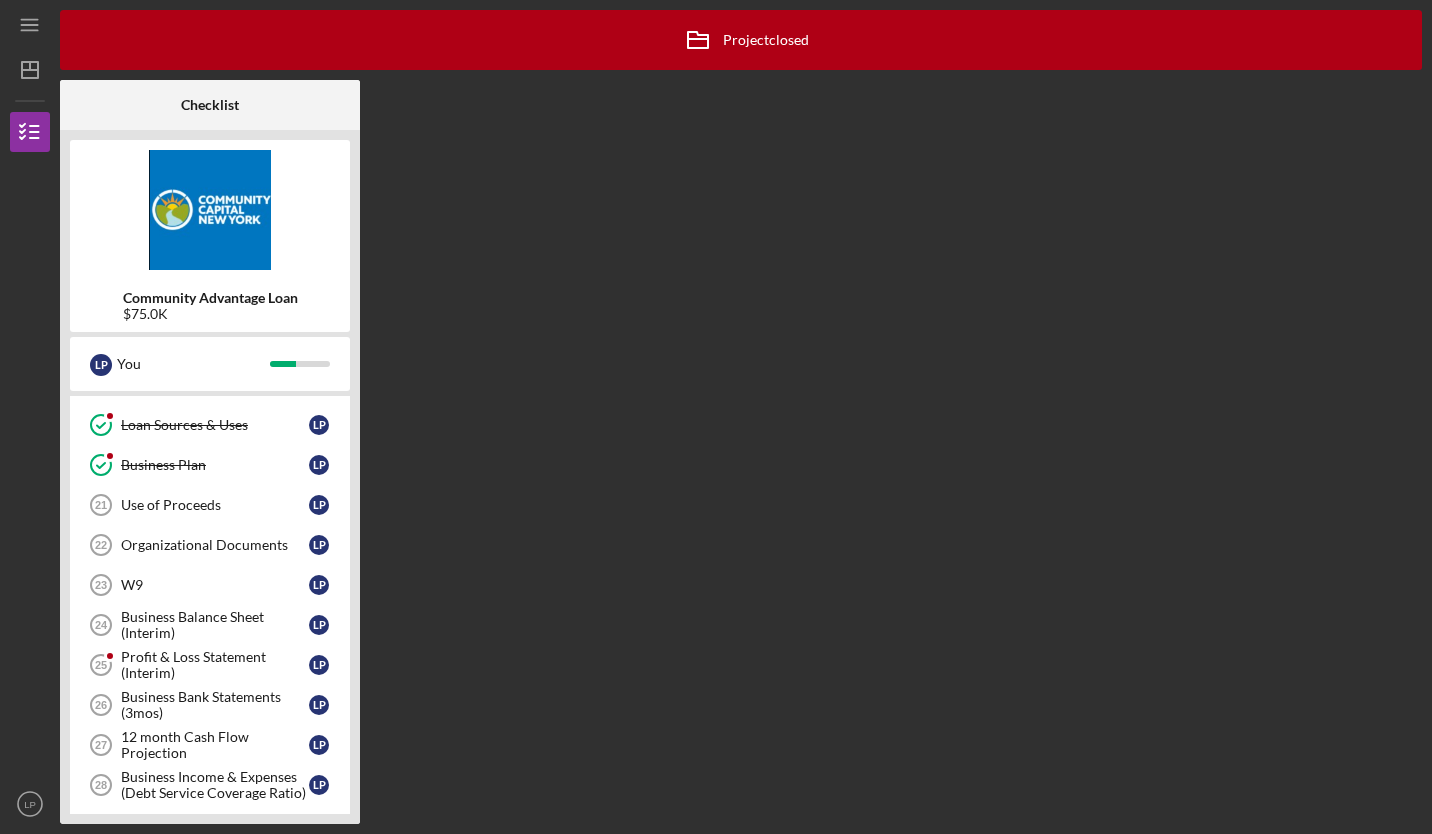 scroll, scrollTop: 166, scrollLeft: 0, axis: vertical 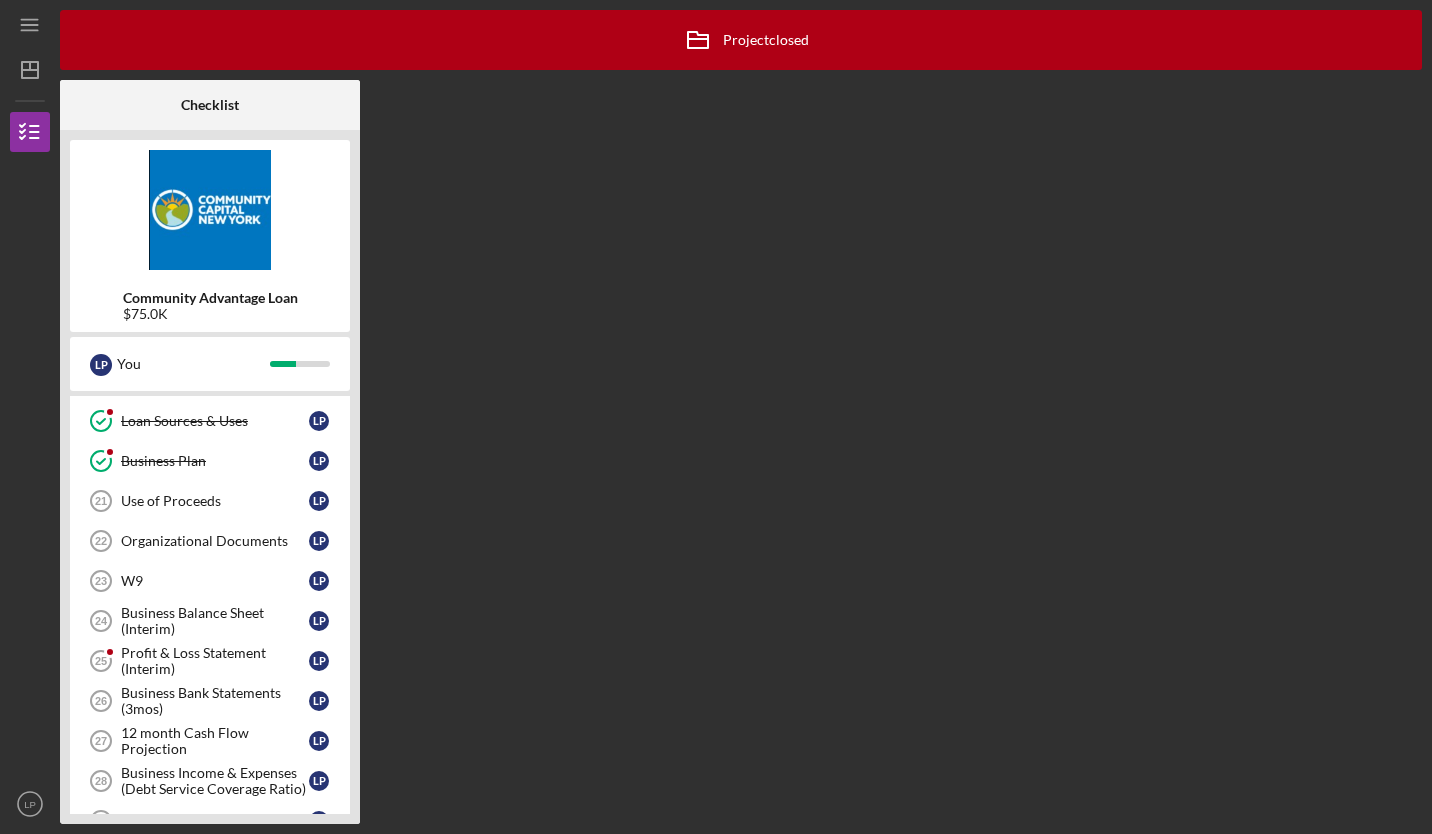 click on "Business Balance Sheet (Interim)" at bounding box center [215, 621] 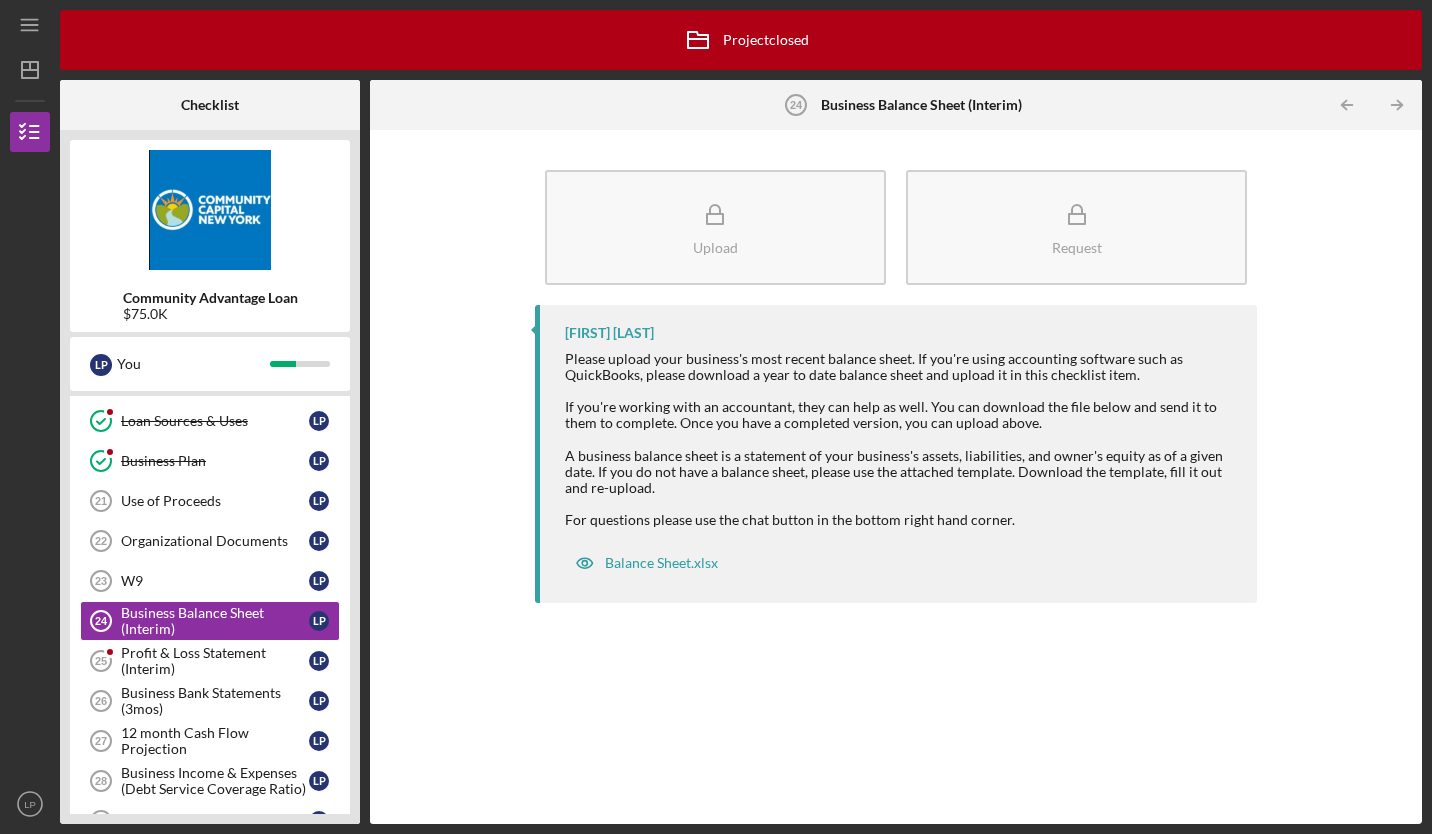 click on "Balance Sheet.xlsx" at bounding box center (661, 563) 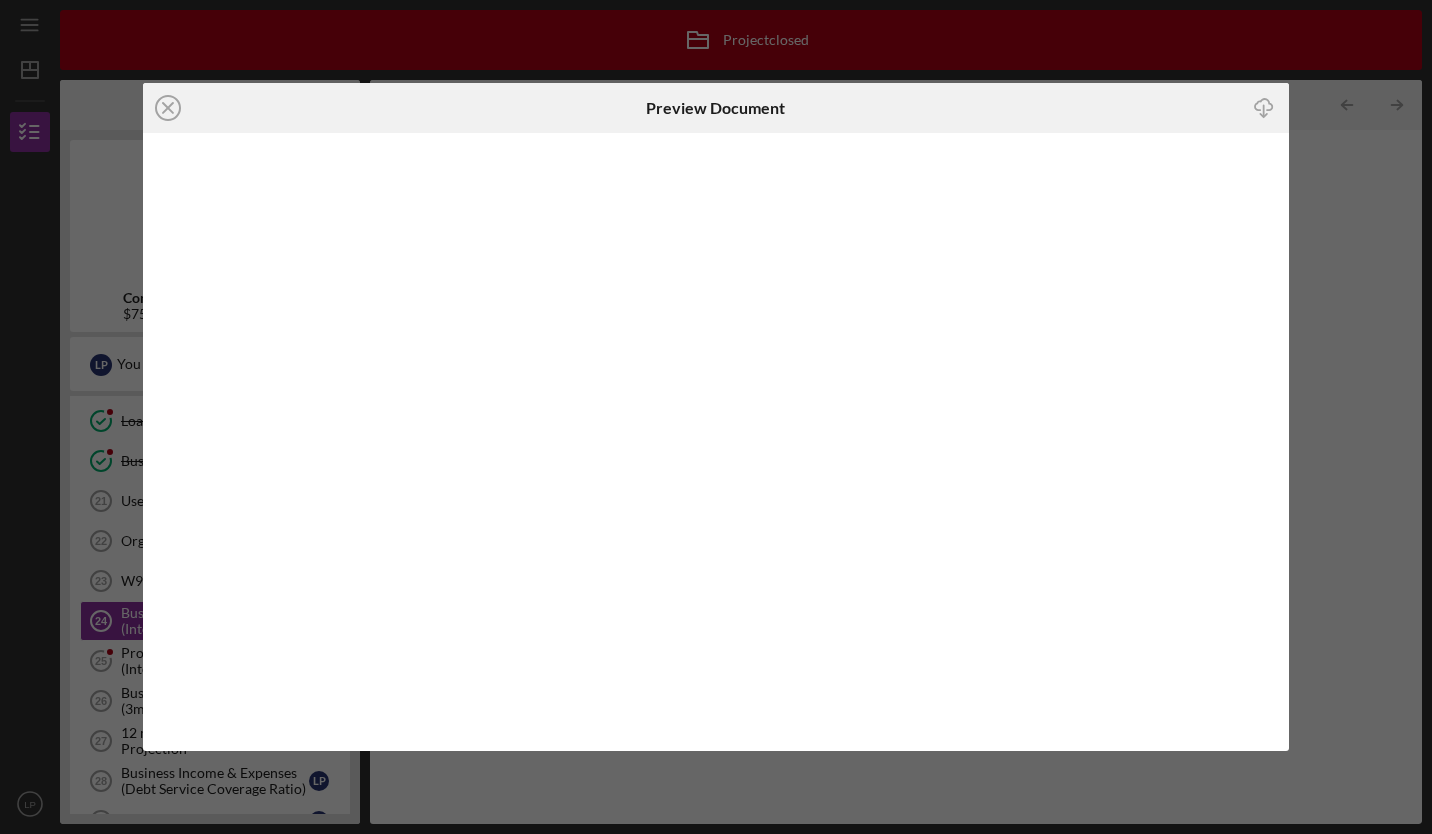 click on "Icon/Close Preview Document Icon/Download" at bounding box center (716, 417) 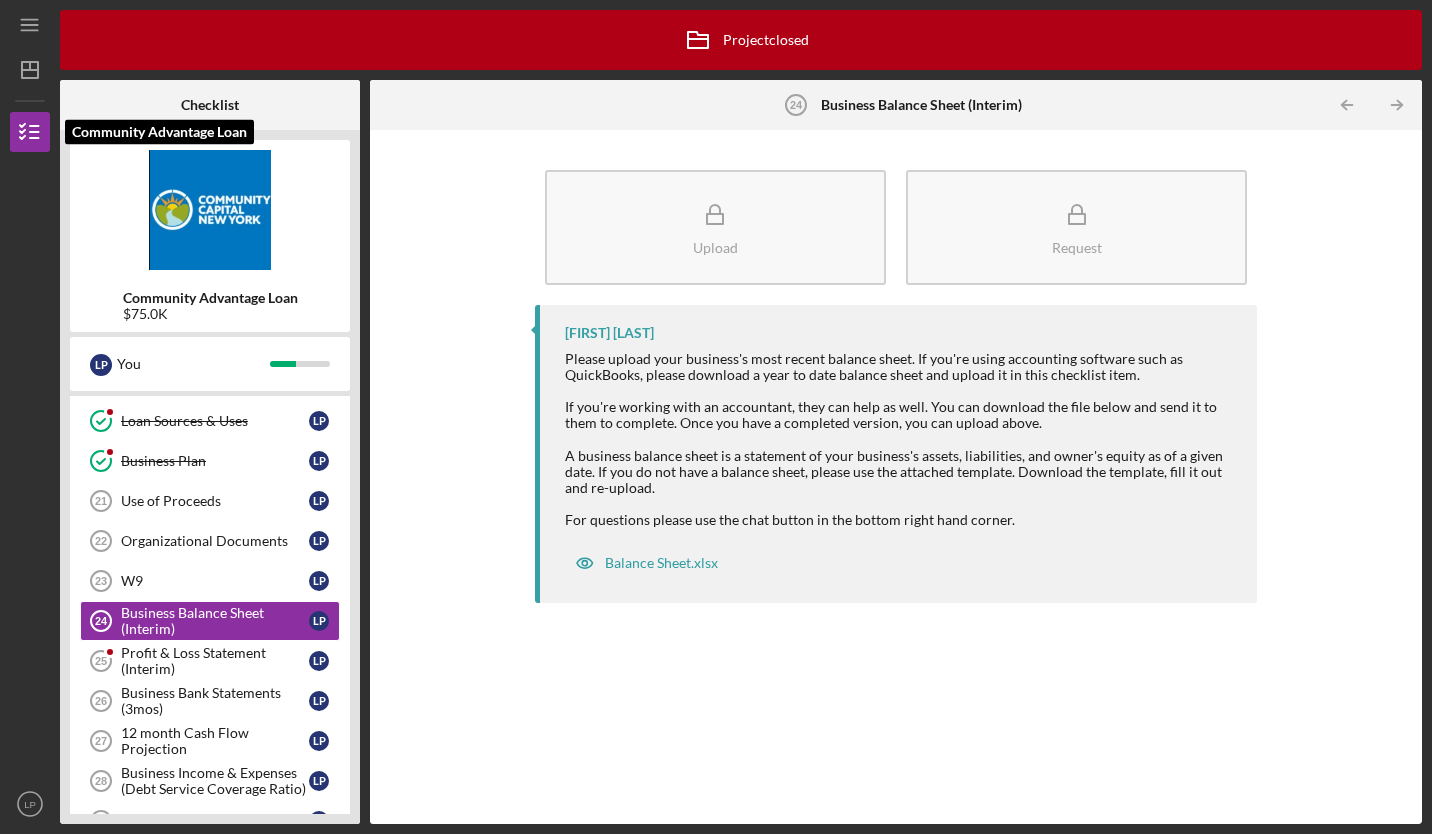 click 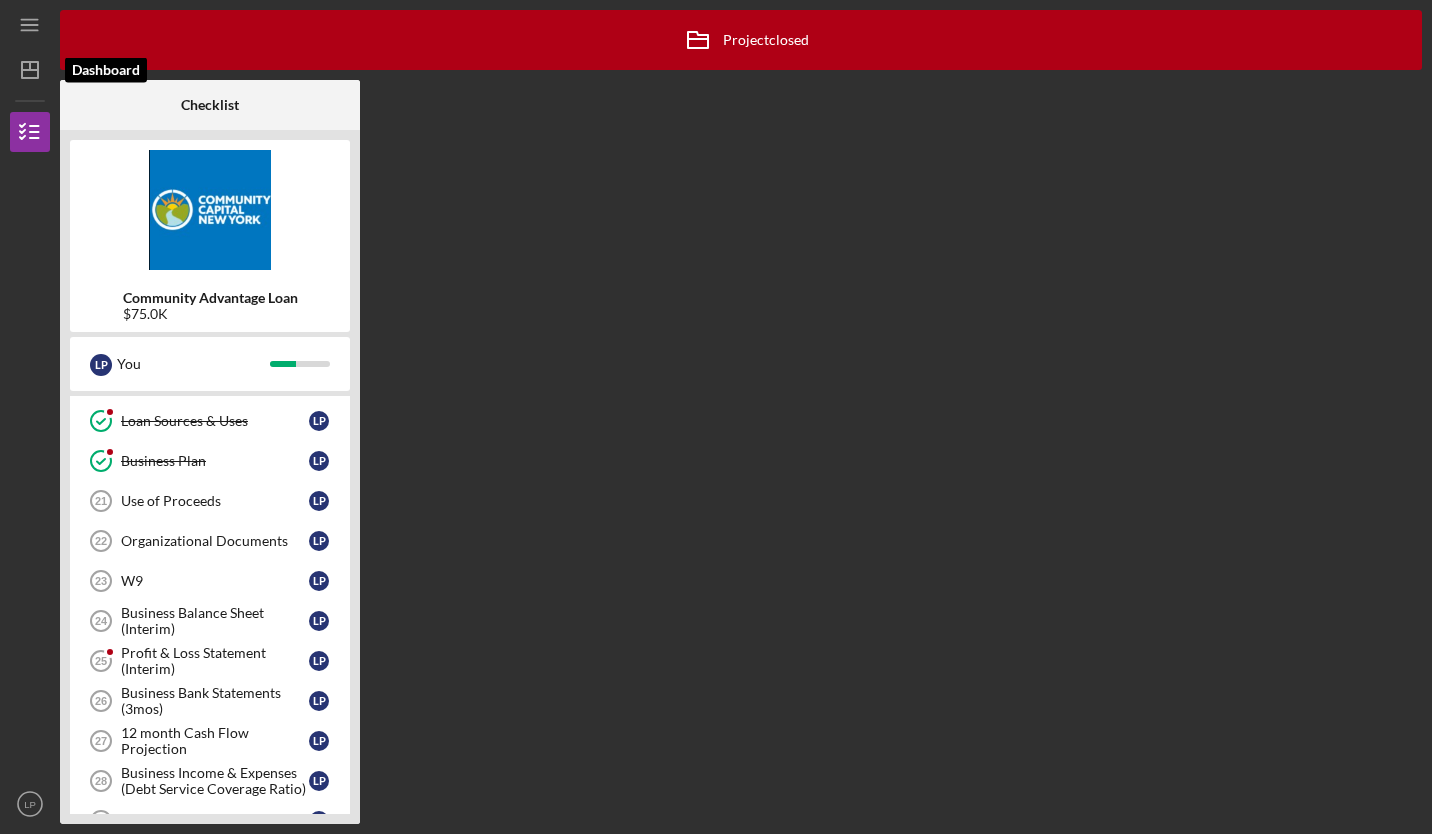 click on "Icon/Dashboard" 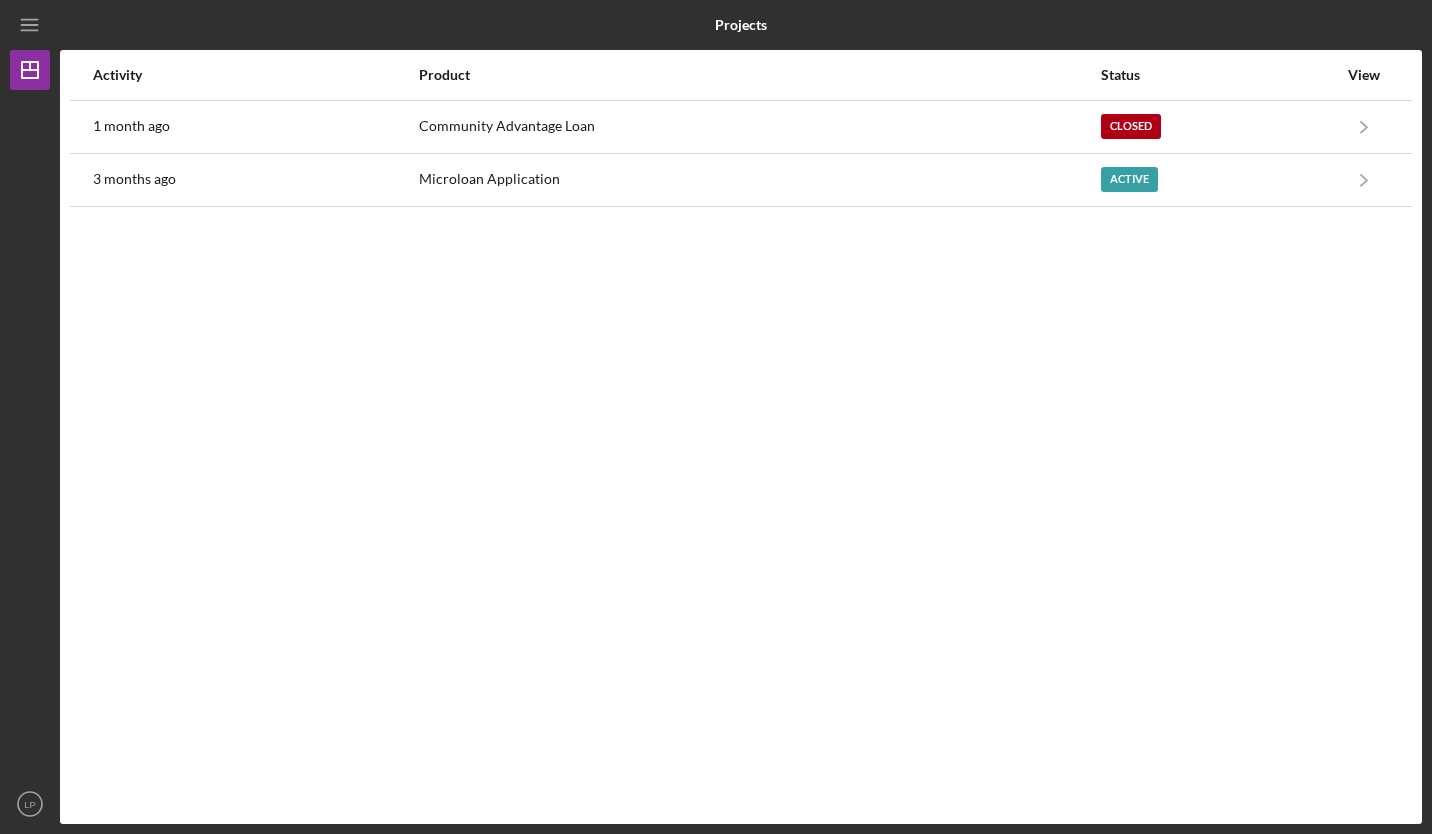 click on "Active" at bounding box center (1219, 180) 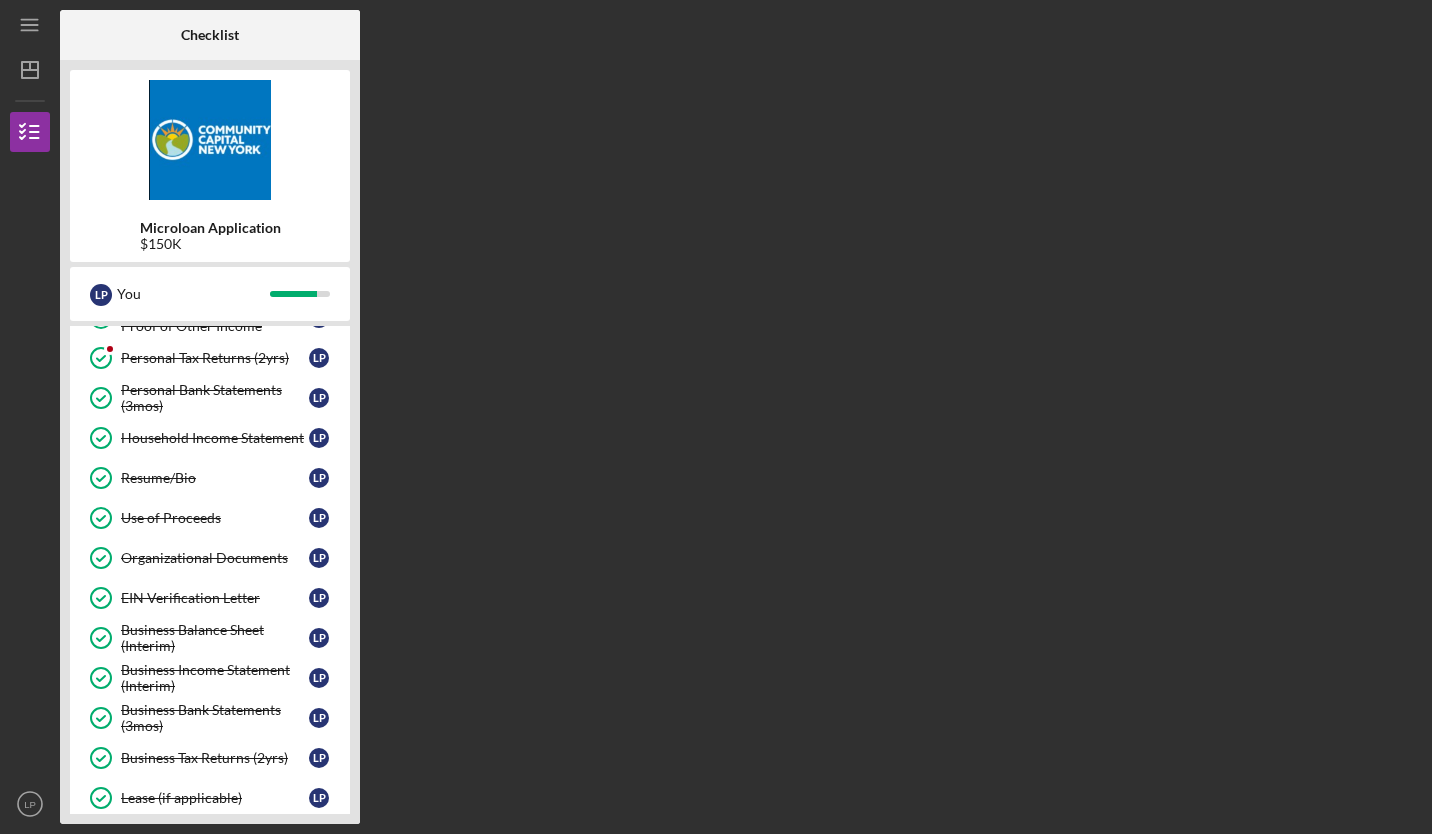 scroll, scrollTop: 212, scrollLeft: 0, axis: vertical 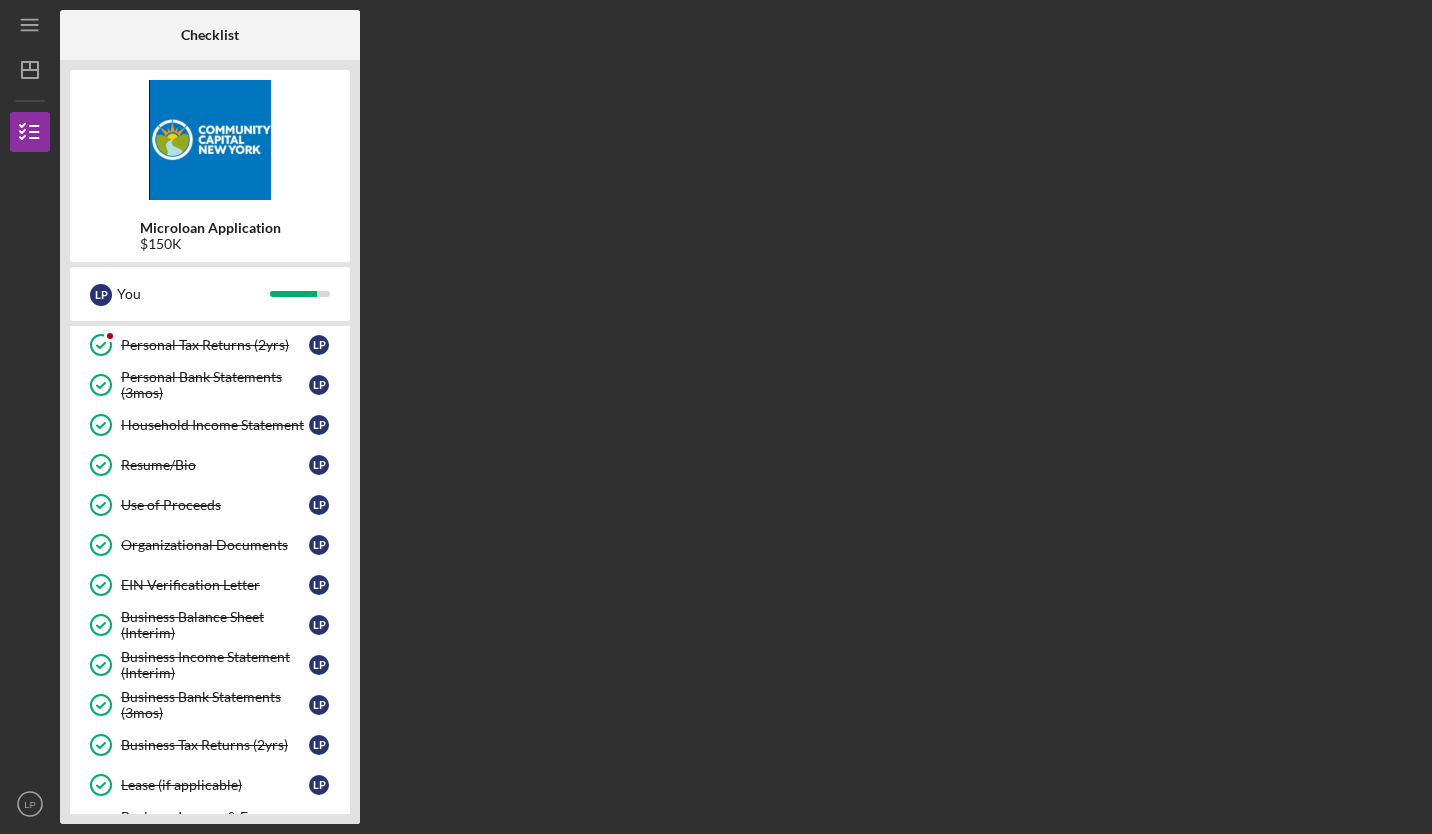 click on "Business Balance Sheet (Interim)" at bounding box center [215, 625] 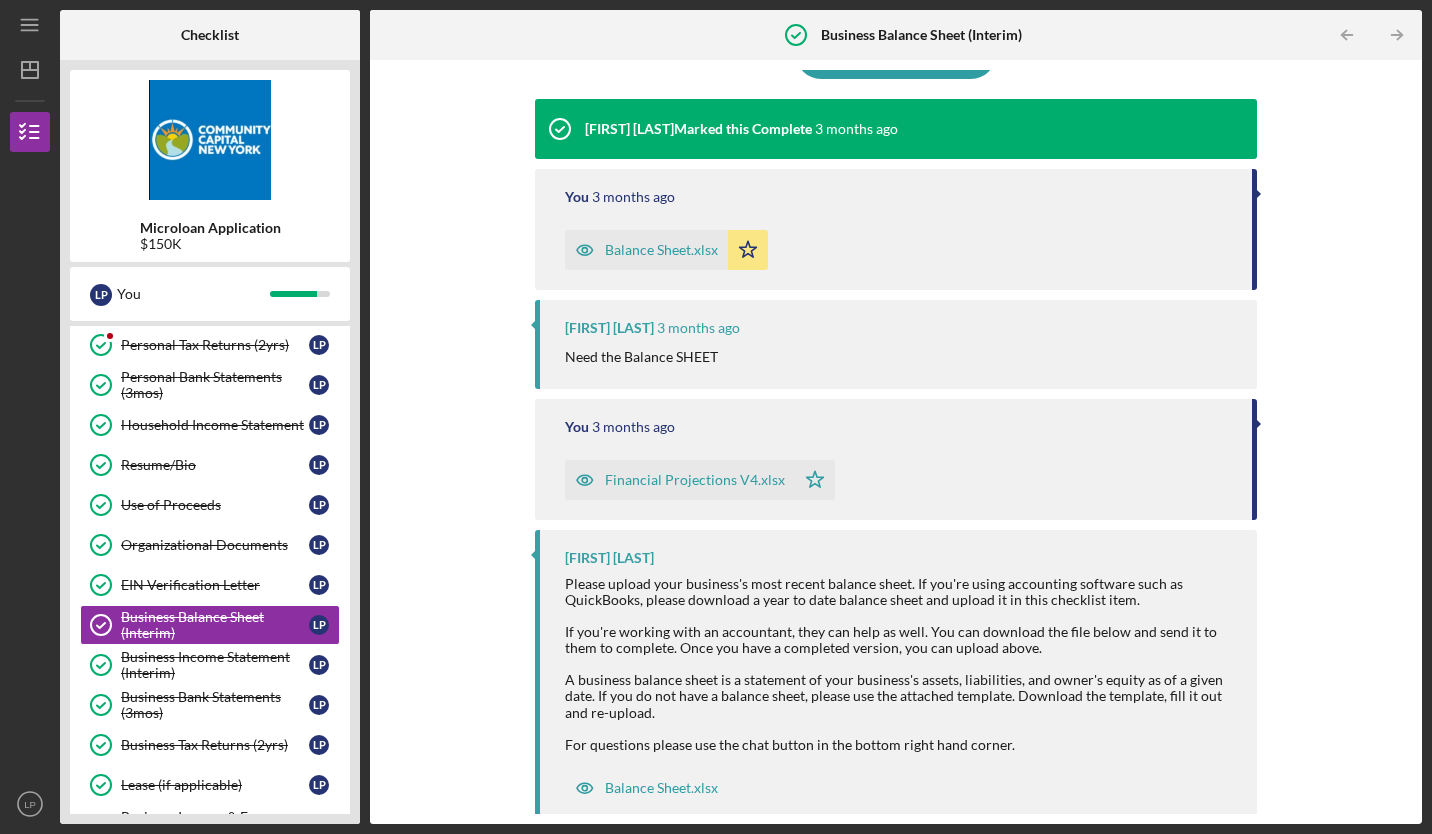 scroll, scrollTop: 220, scrollLeft: 0, axis: vertical 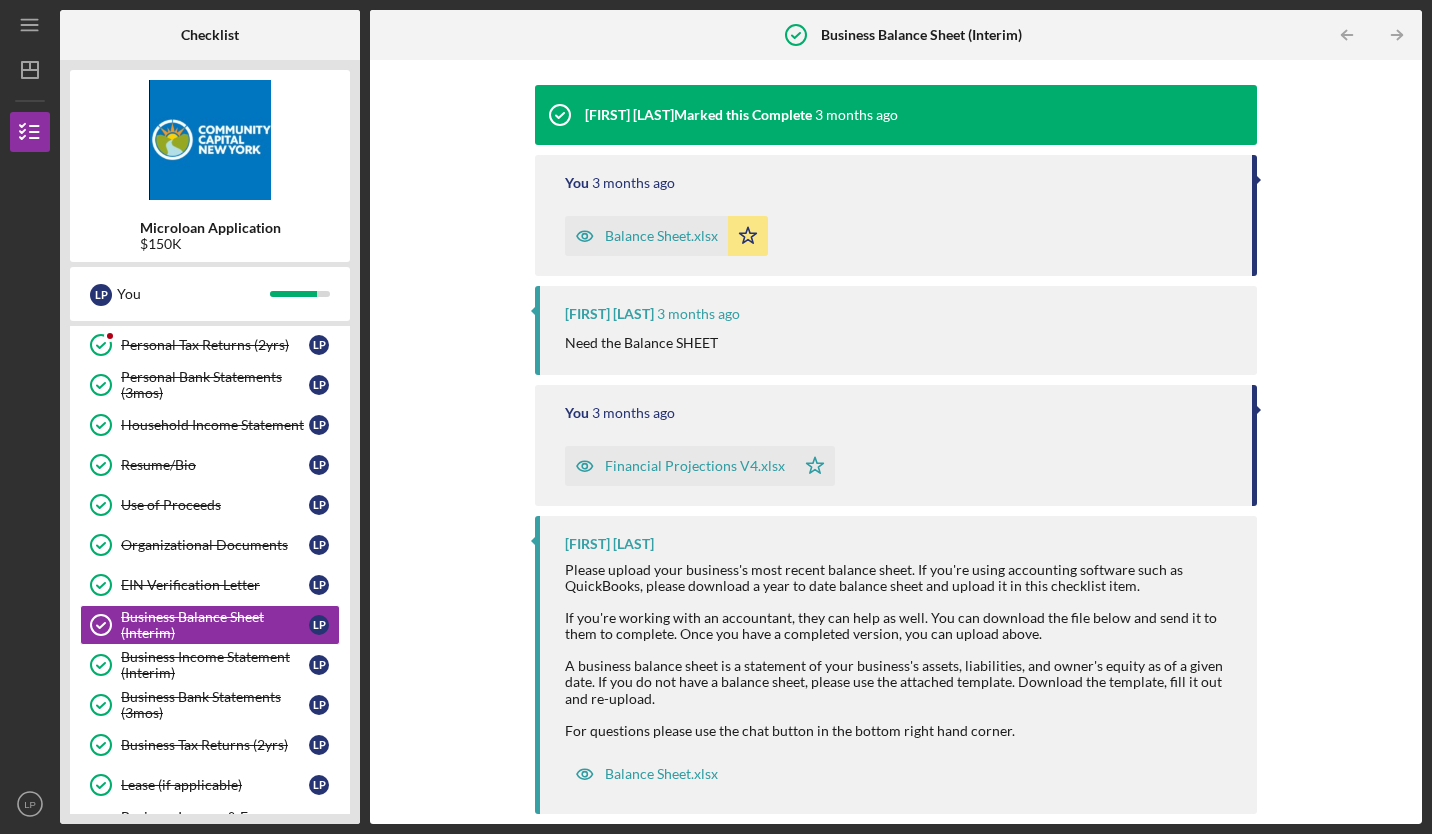 click on "Balance Sheet.xlsx" at bounding box center [661, 774] 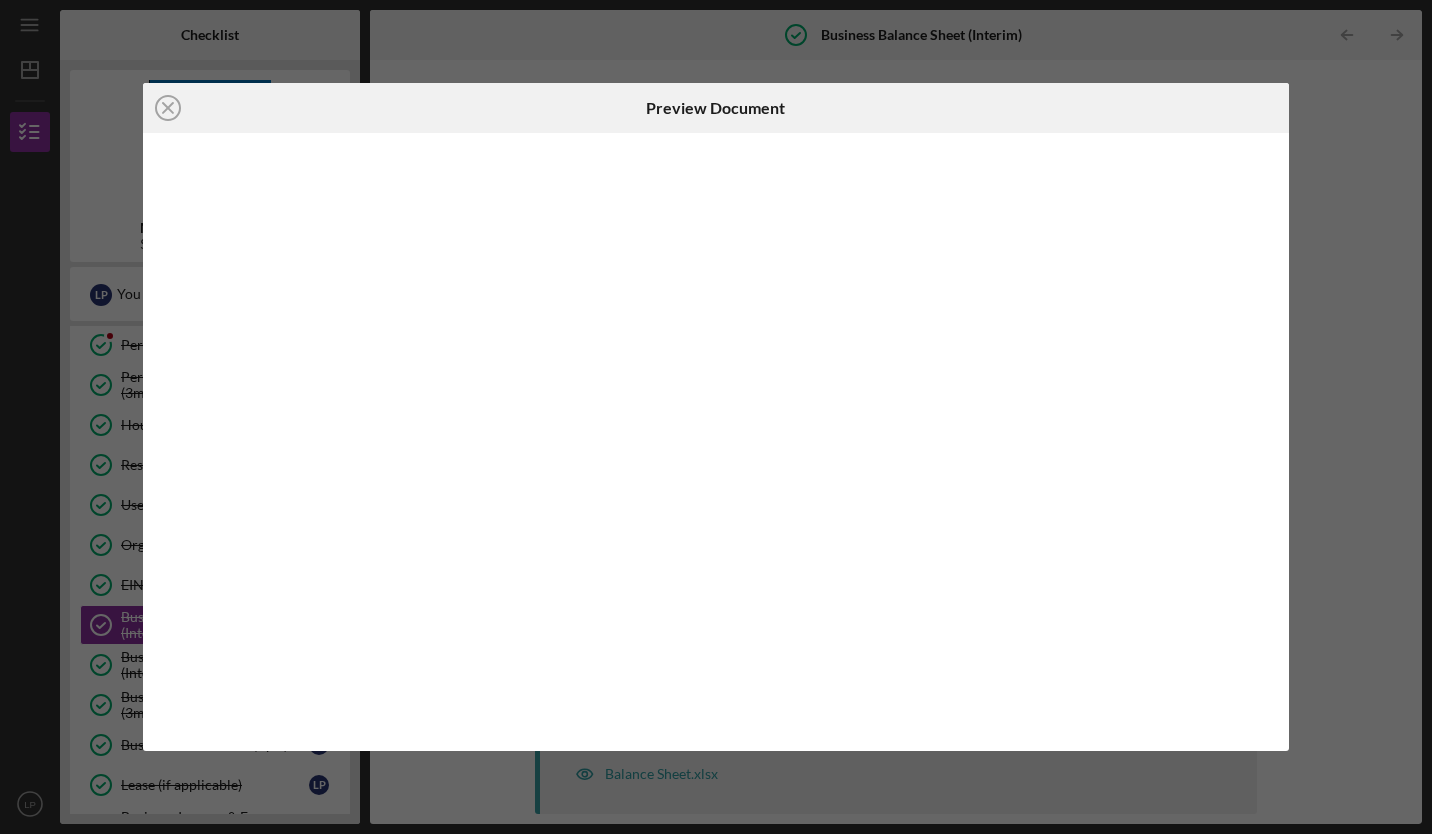 scroll, scrollTop: 220, scrollLeft: 0, axis: vertical 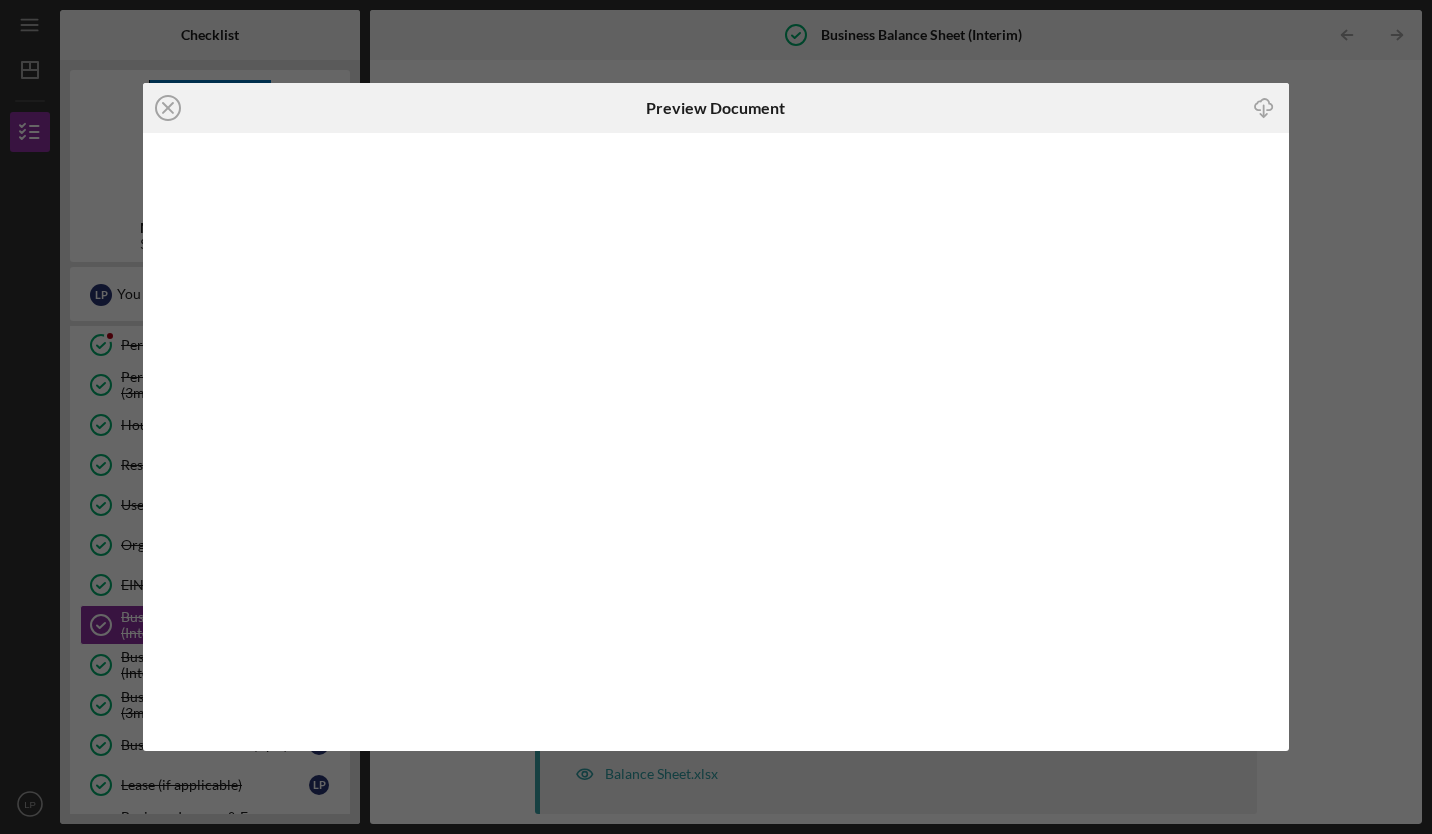 click 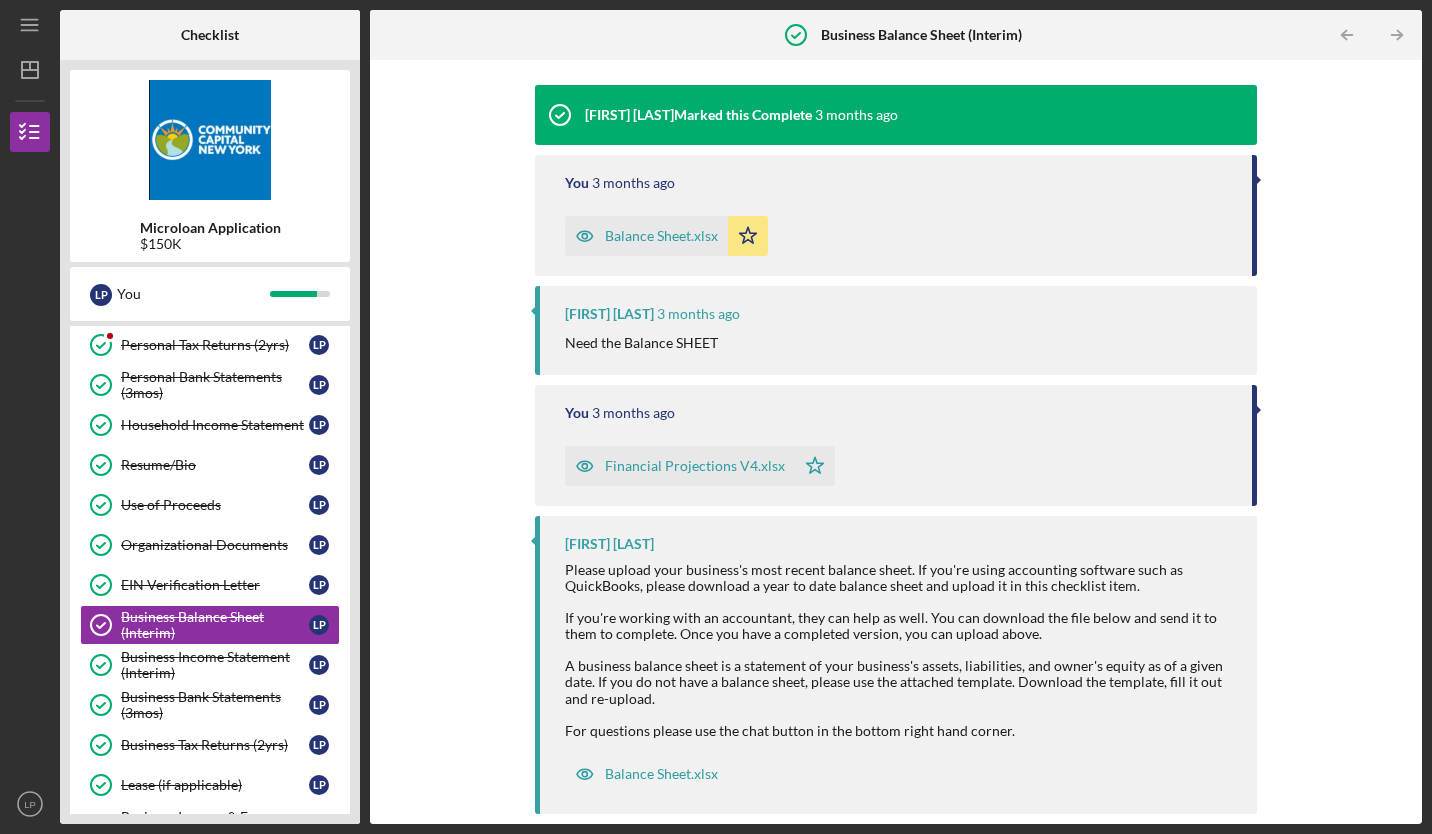 scroll, scrollTop: 0, scrollLeft: 0, axis: both 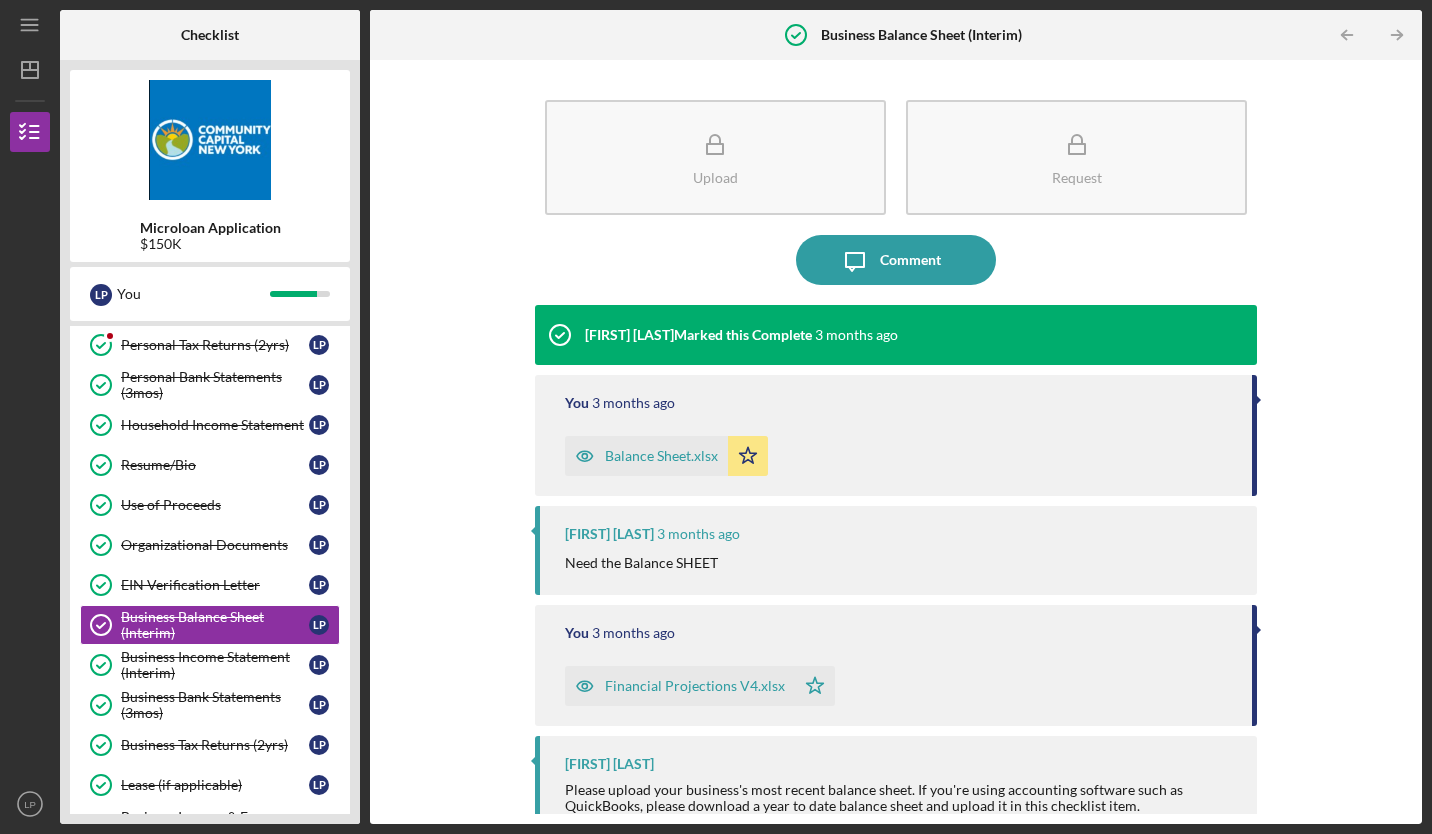 click on "Balance Sheet.xlsx" at bounding box center [661, 456] 